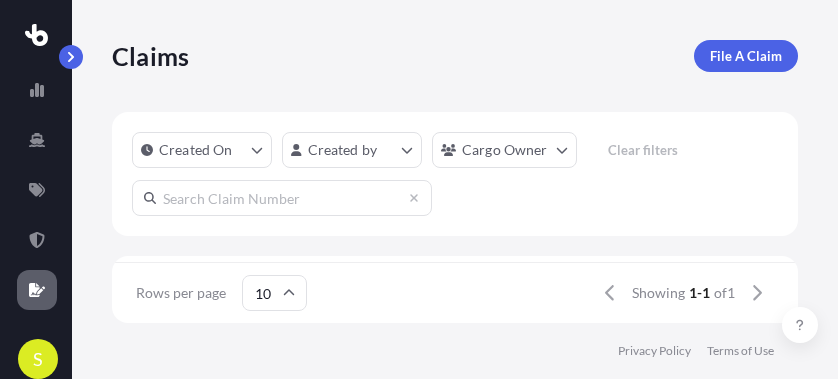 scroll, scrollTop: 0, scrollLeft: 0, axis: both 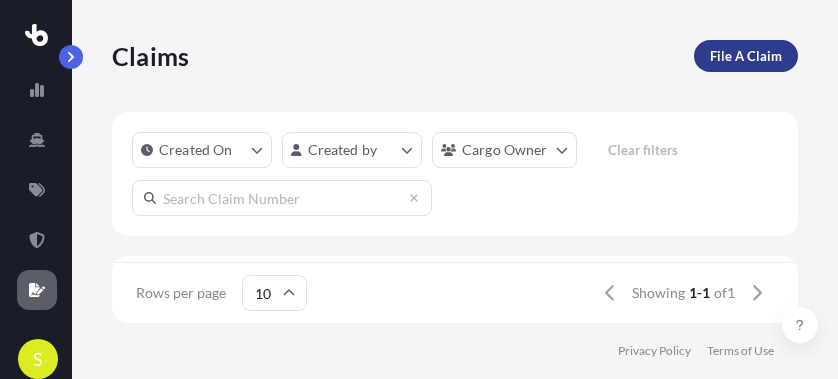 click on "File A Claim" at bounding box center [746, 56] 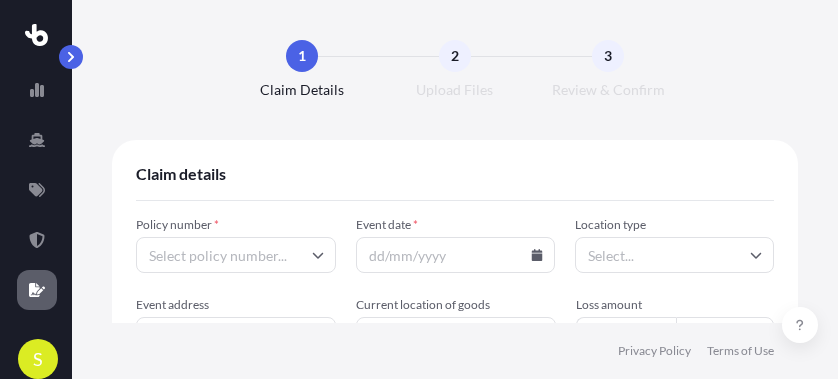 click 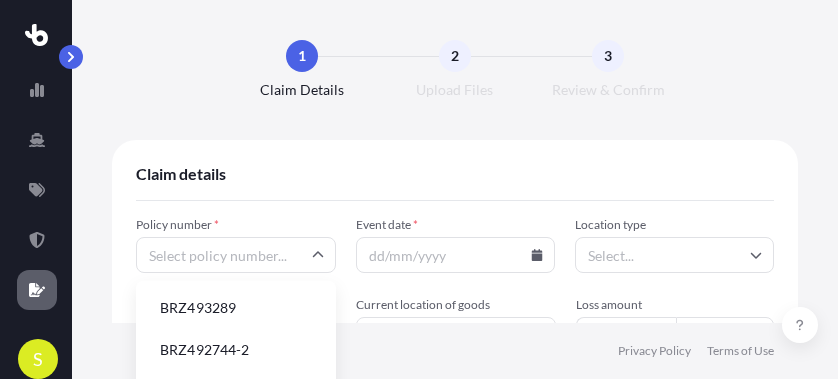 drag, startPoint x: 270, startPoint y: 342, endPoint x: 247, endPoint y: 353, distance: 25.495098 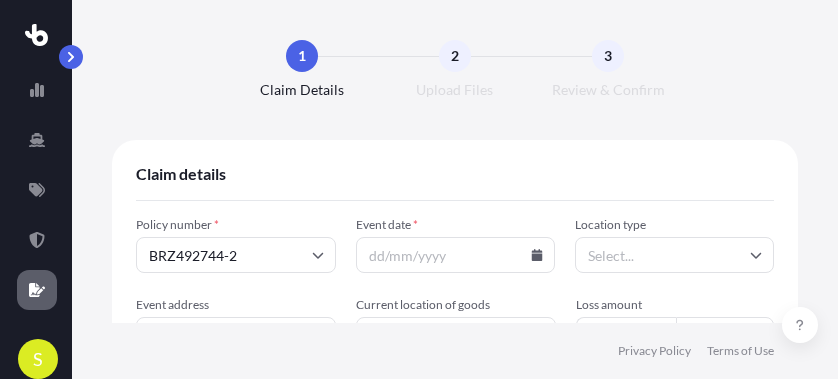 click 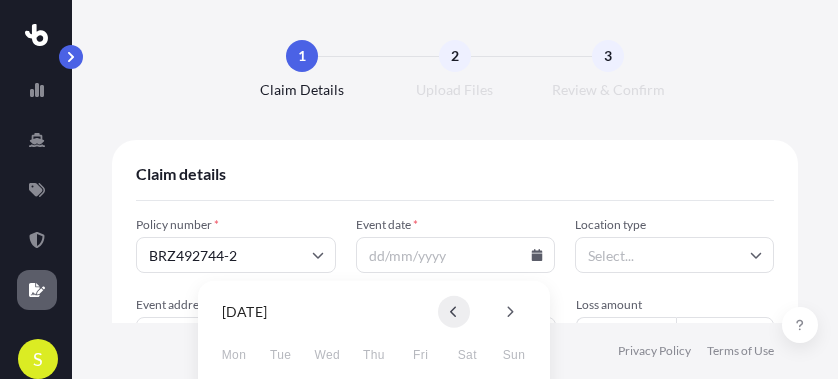 click 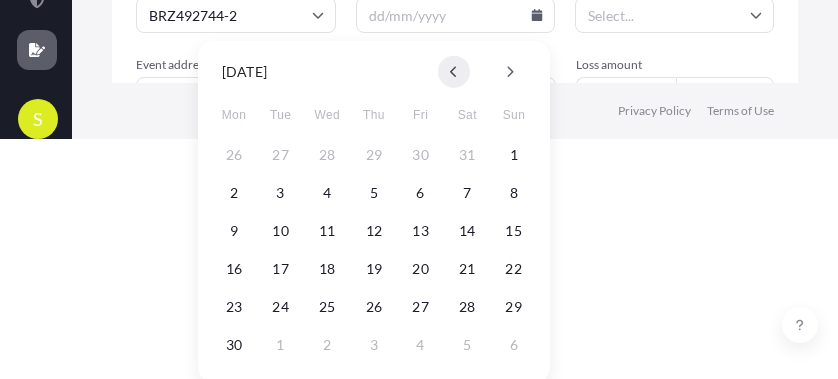 scroll, scrollTop: 252, scrollLeft: 0, axis: vertical 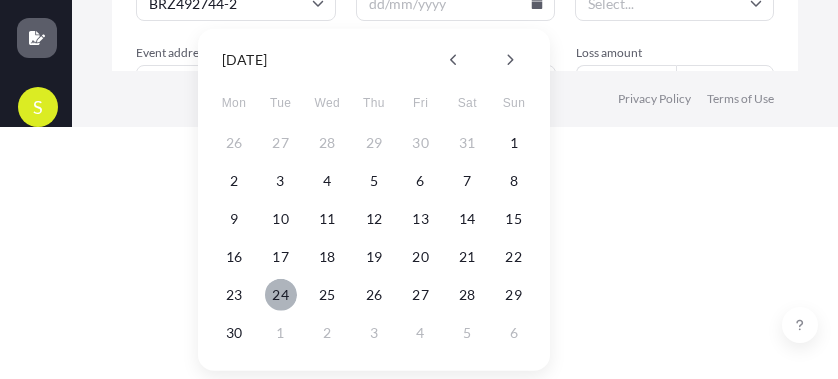 click on "24" at bounding box center (281, 295) 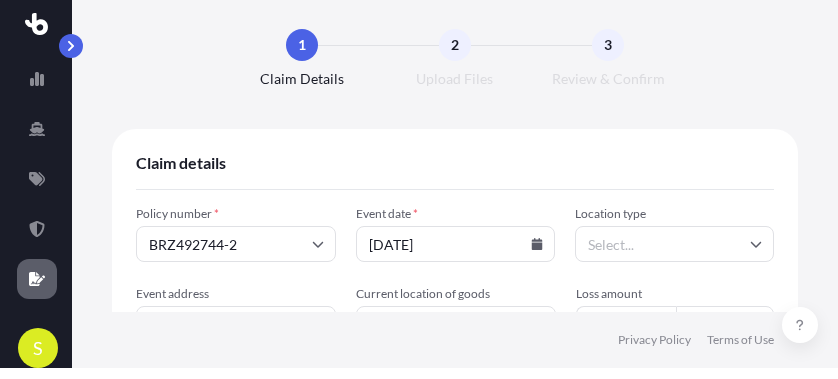 scroll, scrollTop: 10, scrollLeft: 0, axis: vertical 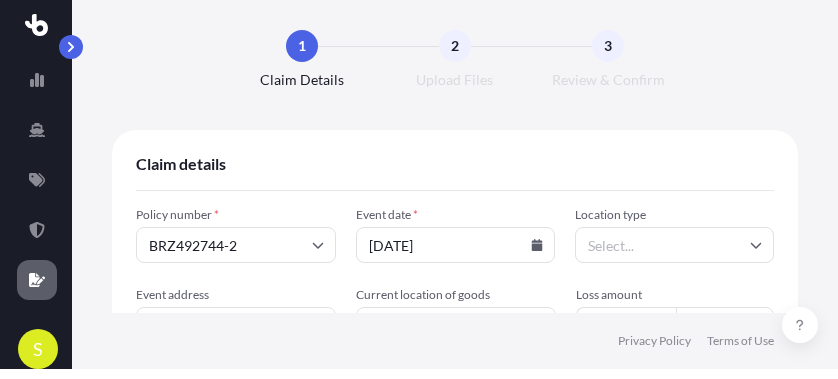 click 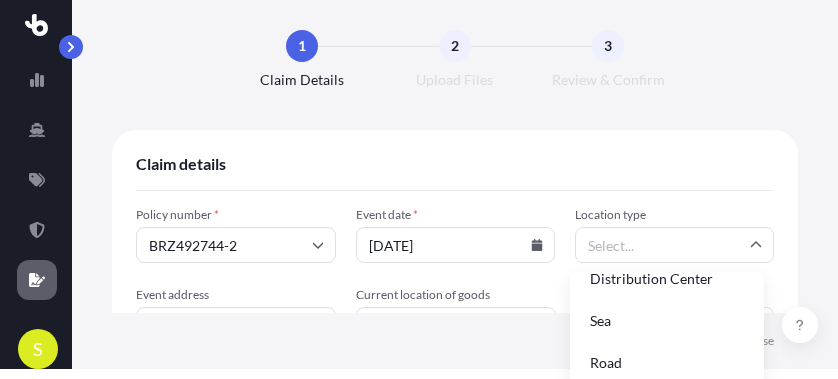 scroll, scrollTop: 148, scrollLeft: 0, axis: vertical 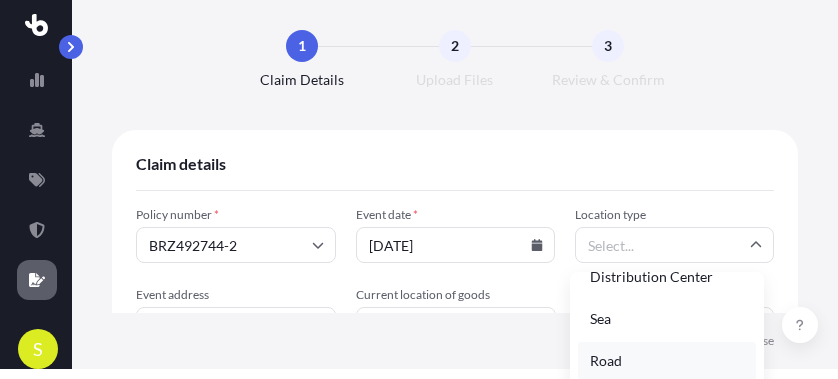 click on "Road" at bounding box center [667, 361] 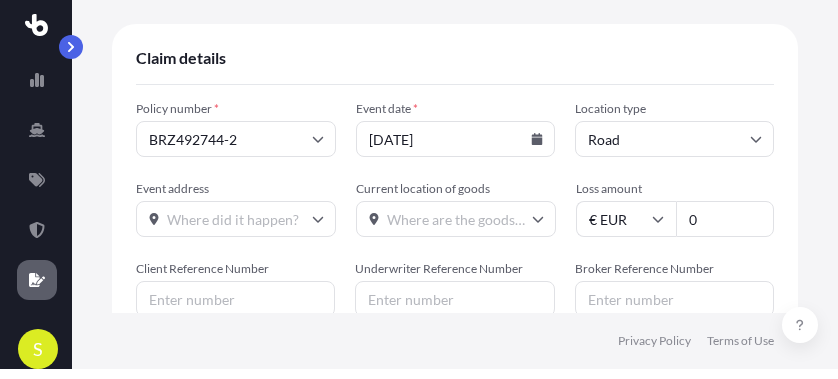 scroll, scrollTop: 133, scrollLeft: 0, axis: vertical 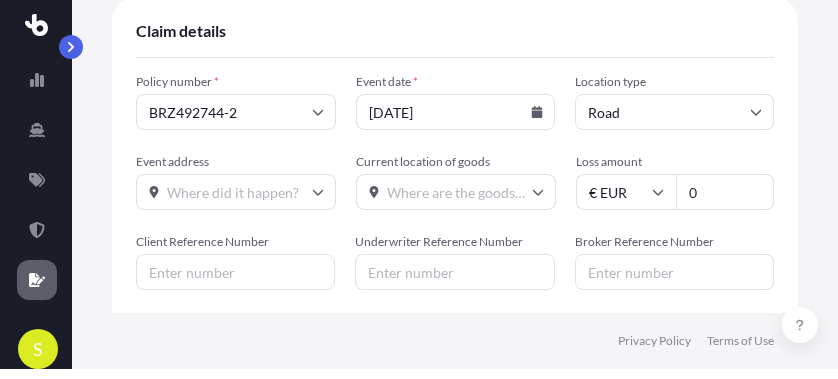 click 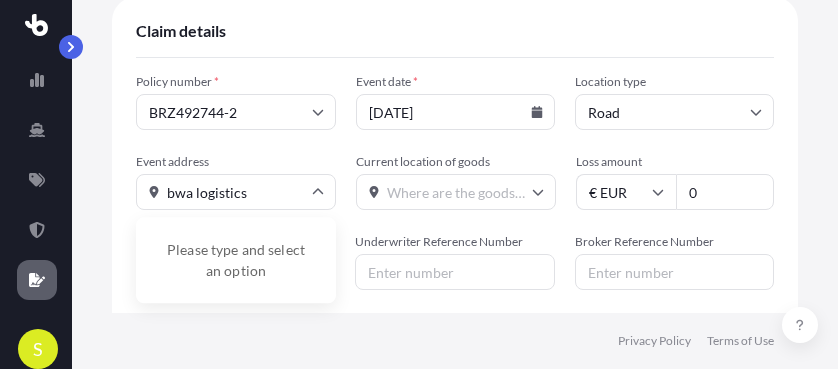 click 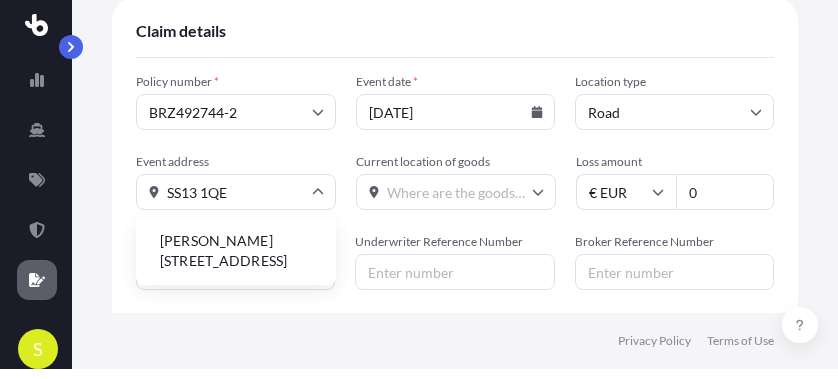 click on "[PERSON_NAME][STREET_ADDRESS]" at bounding box center (236, 251) 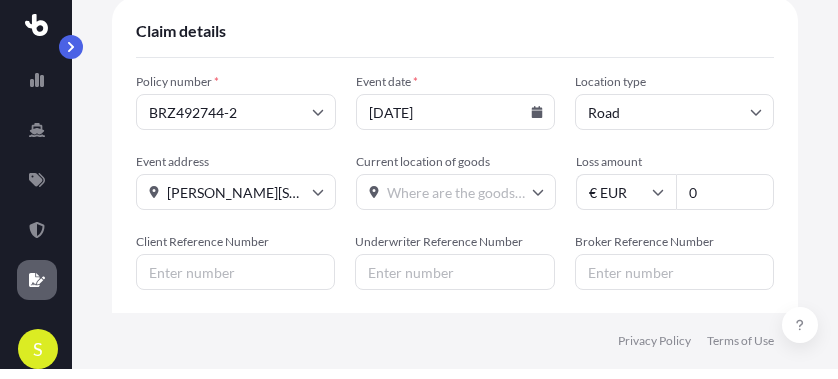 click 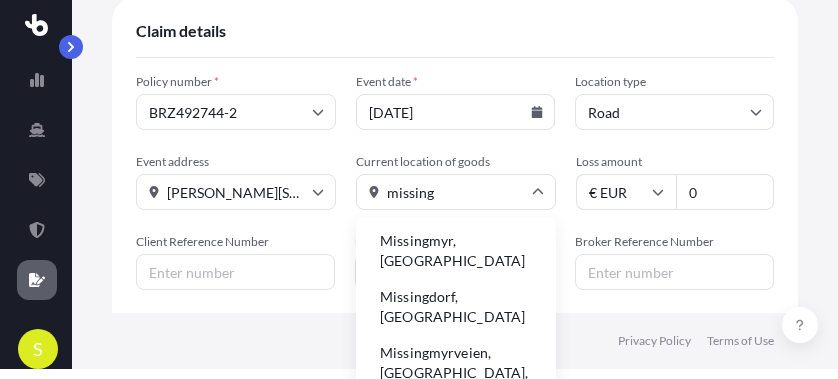 type on "missing" 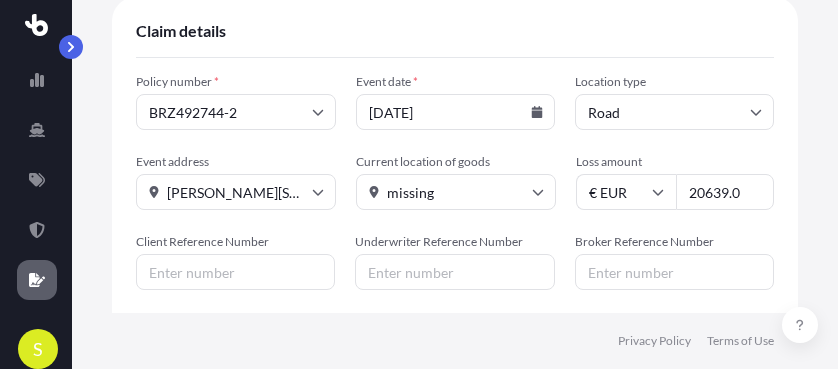 type on "20639.0" 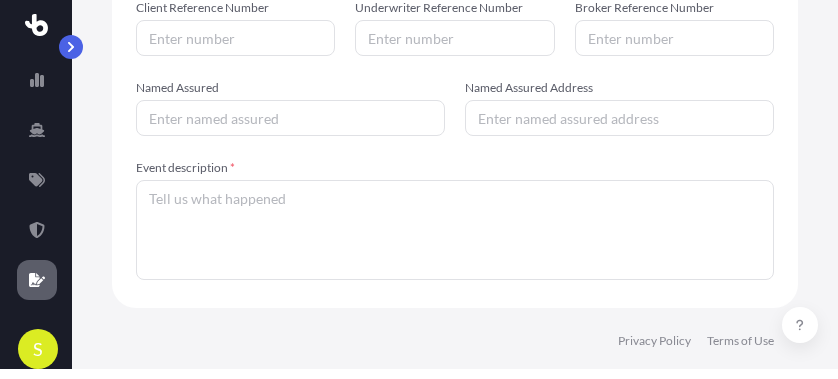 scroll, scrollTop: 369, scrollLeft: 0, axis: vertical 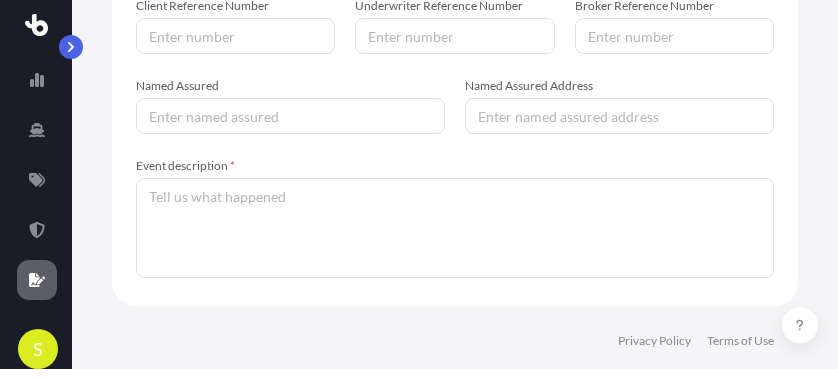 click on "Named Assured" at bounding box center [290, 116] 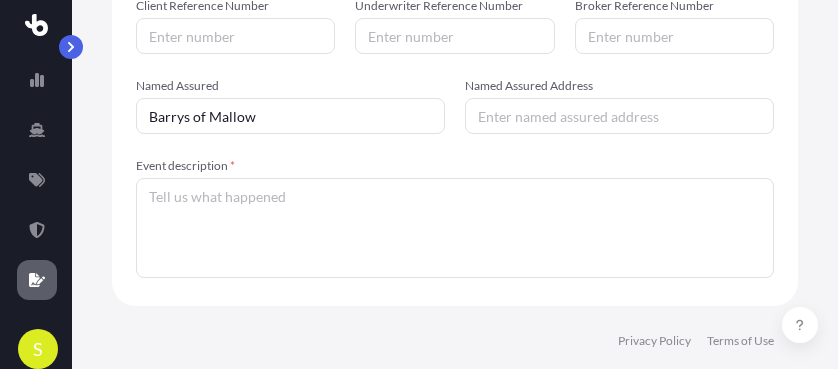 type on "Barrys of Mallow" 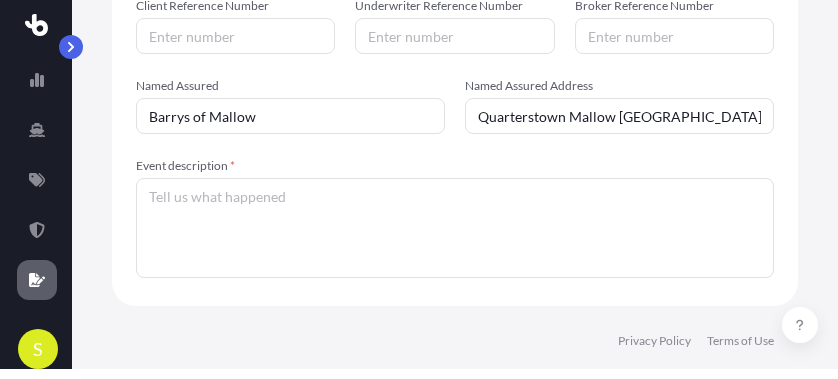 drag, startPoint x: 662, startPoint y: 112, endPoint x: 442, endPoint y: 119, distance: 220.11133 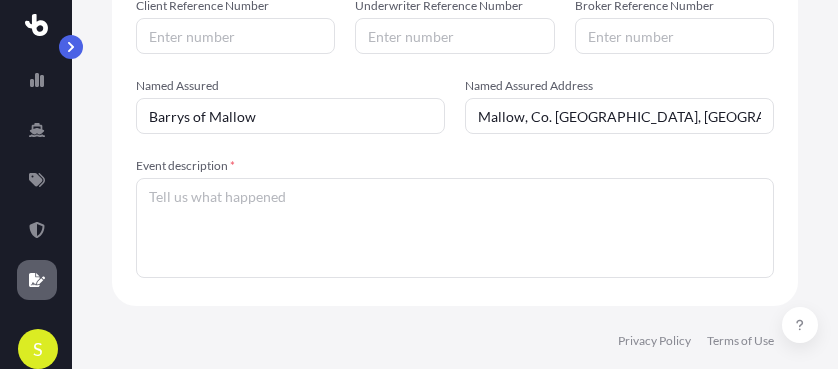 type on "Mallow, Co. [GEOGRAPHIC_DATA], [GEOGRAPHIC_DATA], [GEOGRAPHIC_DATA]" 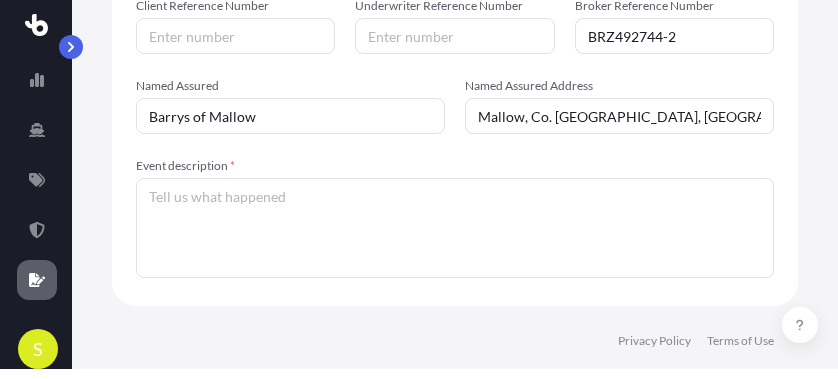 type on "BRZ492744-2" 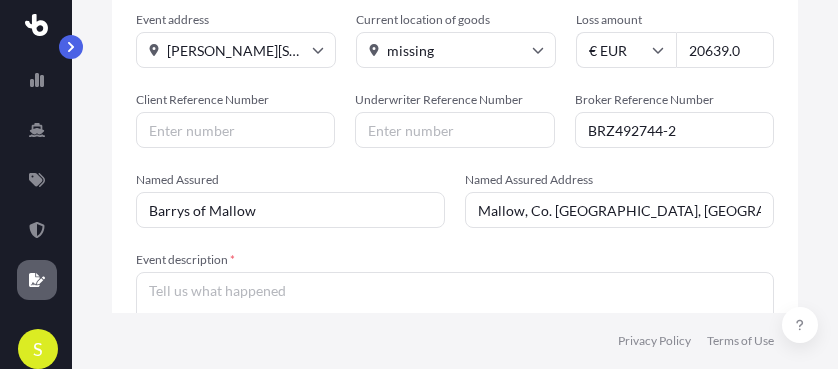 scroll, scrollTop: 274, scrollLeft: 0, axis: vertical 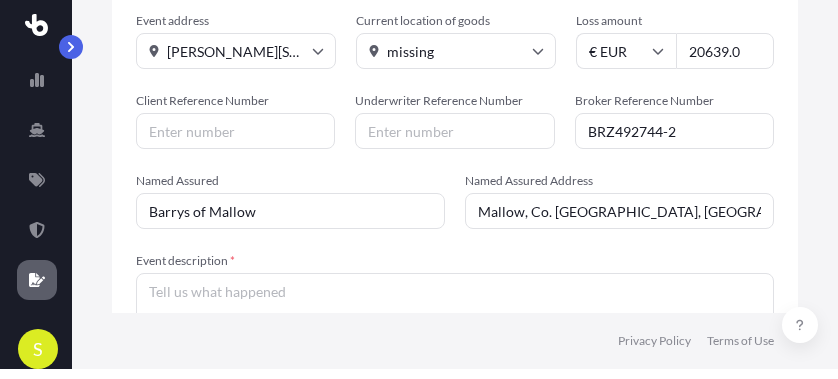 paste on "HBT11000-B0002" 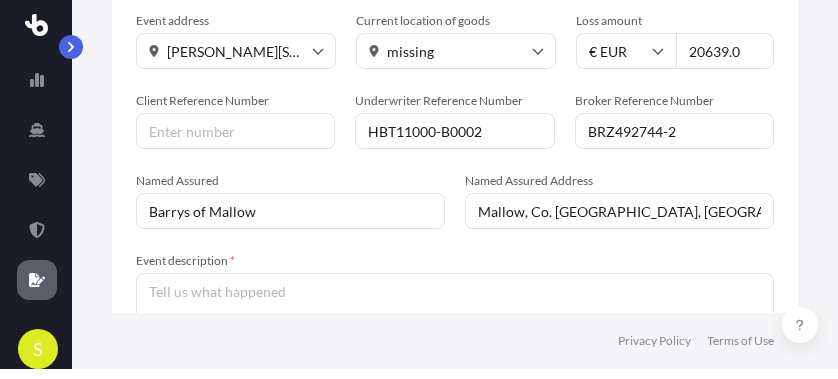 type on "HBT11000-B0002" 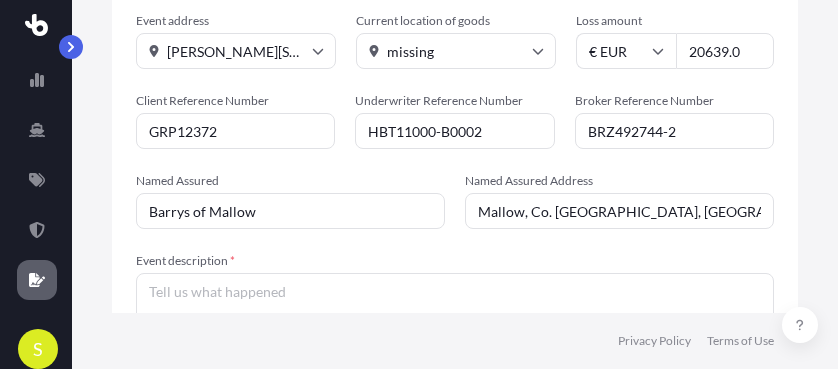 type on "GRP12372" 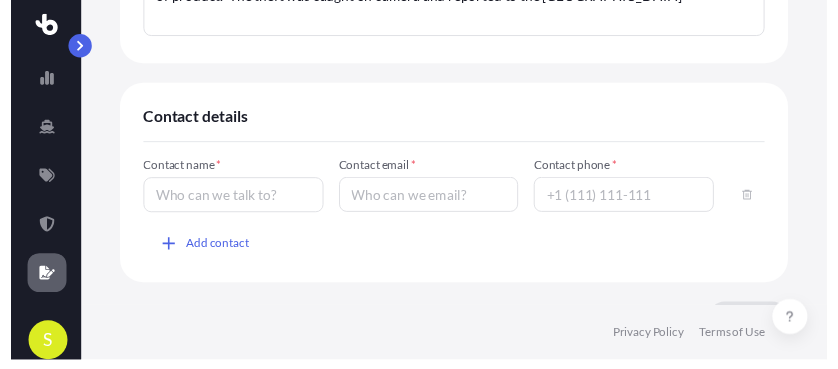 scroll, scrollTop: 654, scrollLeft: 0, axis: vertical 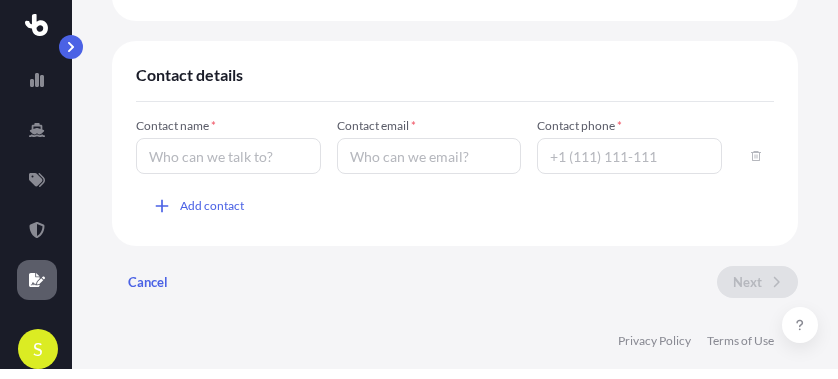 type on "driver was parked directly outside off loading address waiting for 6am offloading time.  when he woke to pull in to the warehouse he saw his curtain was cut and product had been stolen 512 cases of product.  The theft was caught on camera and reported to the [GEOGRAPHIC_DATA]" 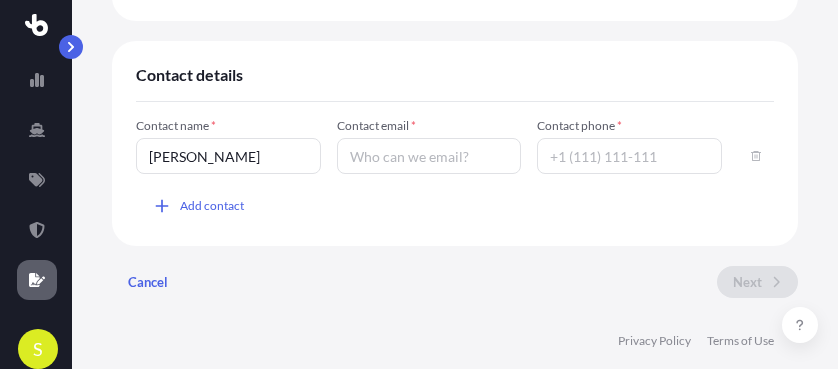 type on "[EMAIL_ADDRESS][DOMAIN_NAME]" 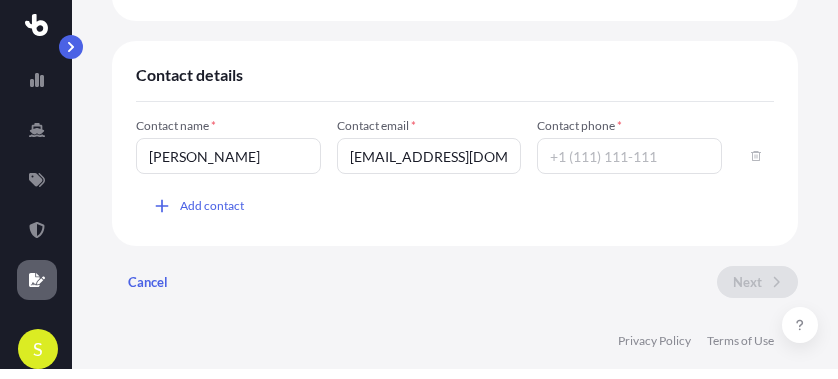 type on "[PHONE_NUMBER]" 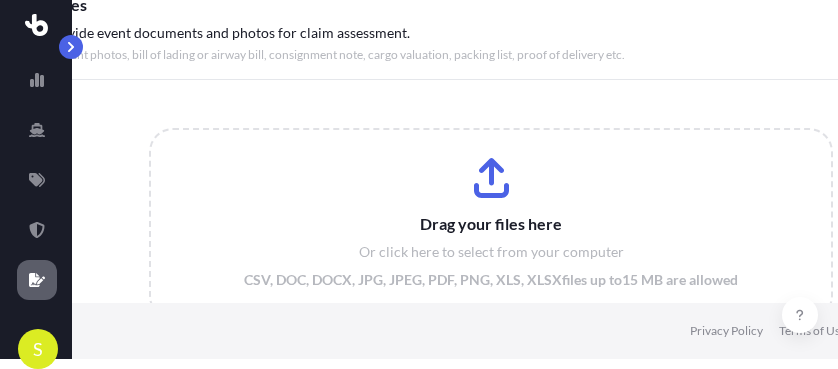 scroll, scrollTop: 141, scrollLeft: 0, axis: vertical 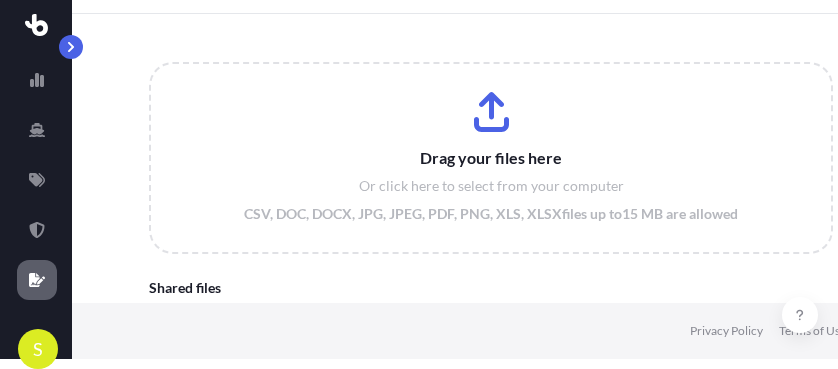 click on "Drag your files here Or click here to select from your computer CSV, DOC, DOCX, JPG, JPEG, PDF, PNG, XLS, XLSX  files up to  15   MB are allowed" at bounding box center [490, 158] 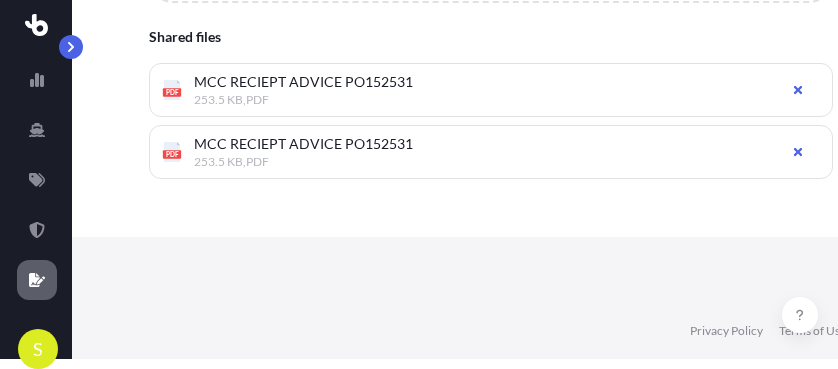 scroll, scrollTop: 0, scrollLeft: 0, axis: both 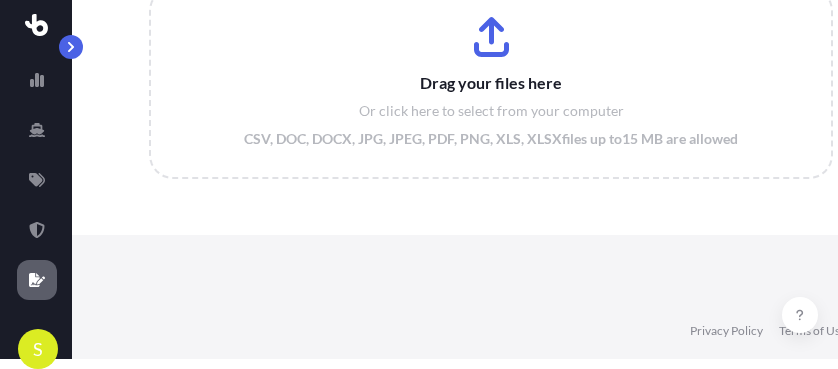 click on "Drag your files here Or click here to select from your computer CSV, DOC, DOCX, JPG, JPEG, PDF, PNG, XLS, XLSX  files up to  15   MB are allowed" at bounding box center (490, 83) 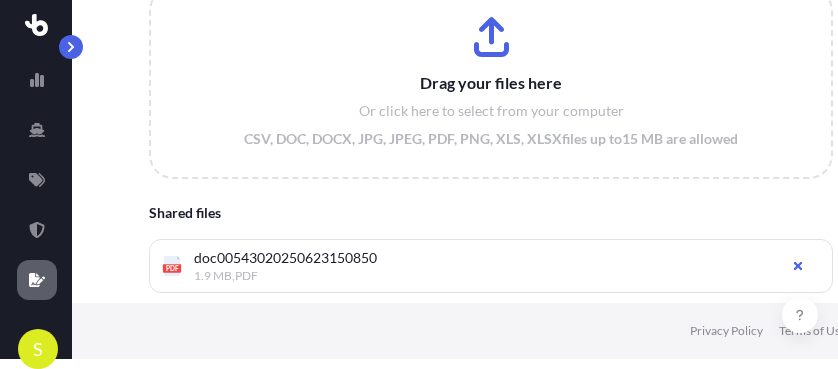click on "Drag your files here Or click here to select from your computer CSV, DOC, DOCX, JPG, JPEG, PDF, PNG, XLS, XLSX  files up to  15   MB are allowed" at bounding box center (490, 83) 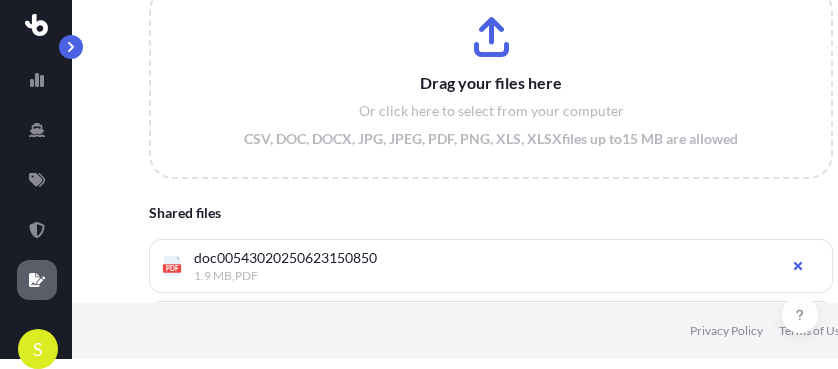 scroll, scrollTop: 84, scrollLeft: 0, axis: vertical 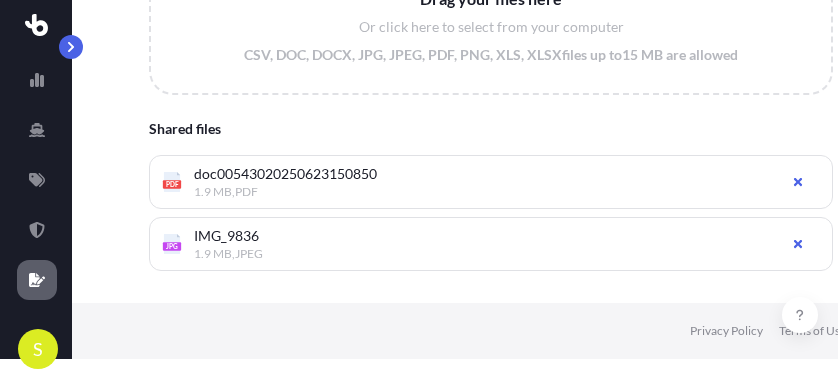 click 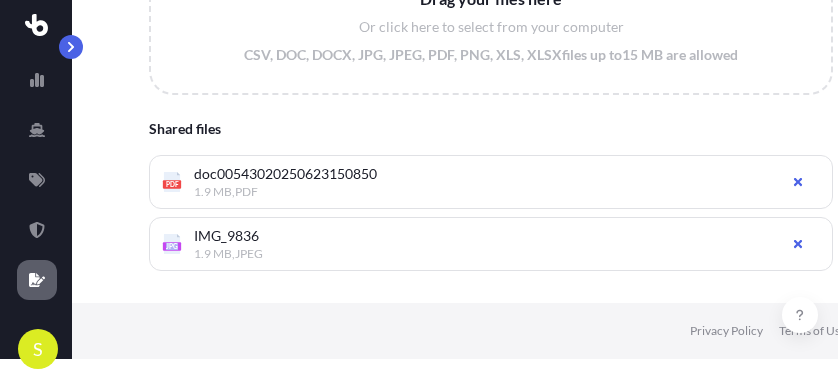 click 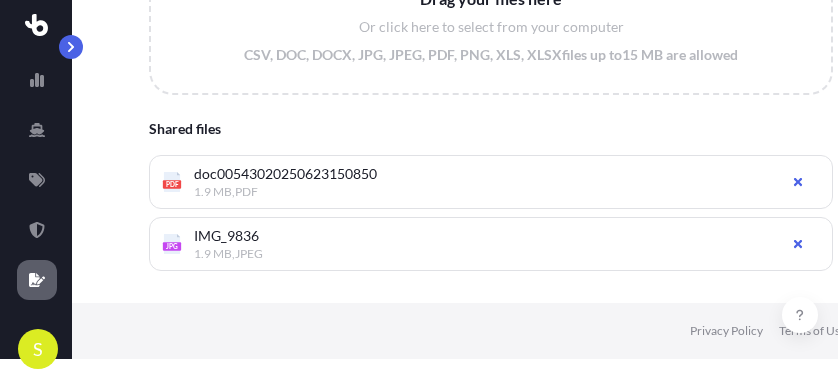 drag, startPoint x: 167, startPoint y: 235, endPoint x: 346, endPoint y: 243, distance: 179.17868 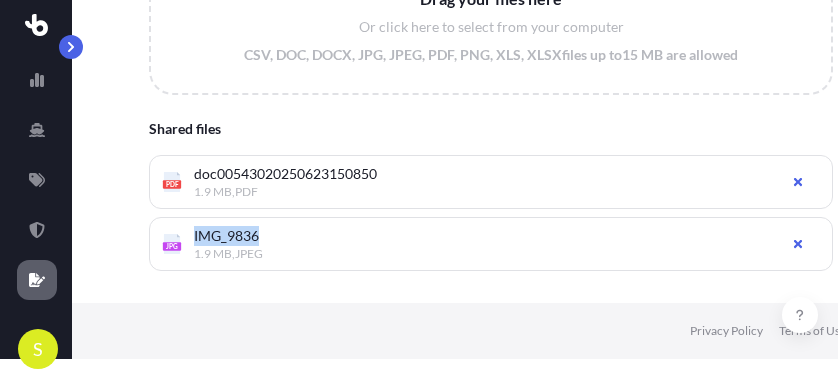 click on "IMG_9836" at bounding box center (478, 236) 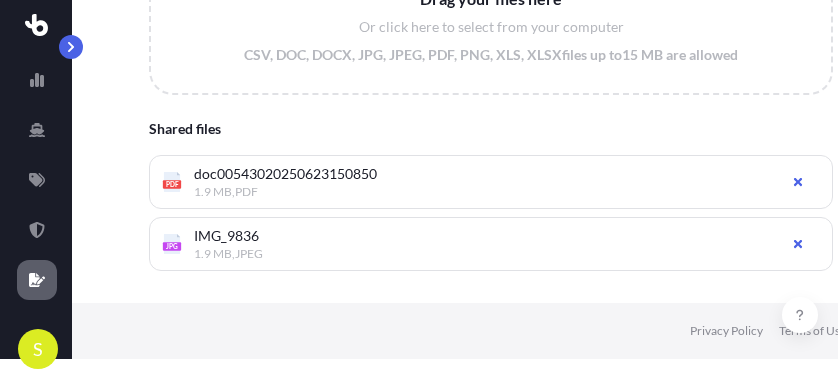 drag, startPoint x: 222, startPoint y: 236, endPoint x: 162, endPoint y: 242, distance: 60.299255 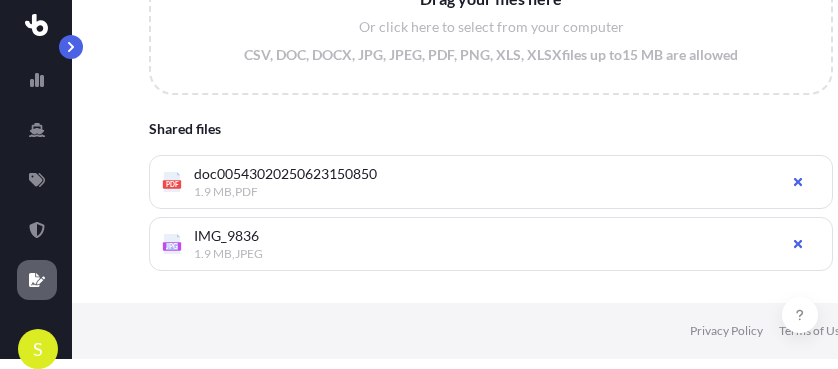 click on "JPG" 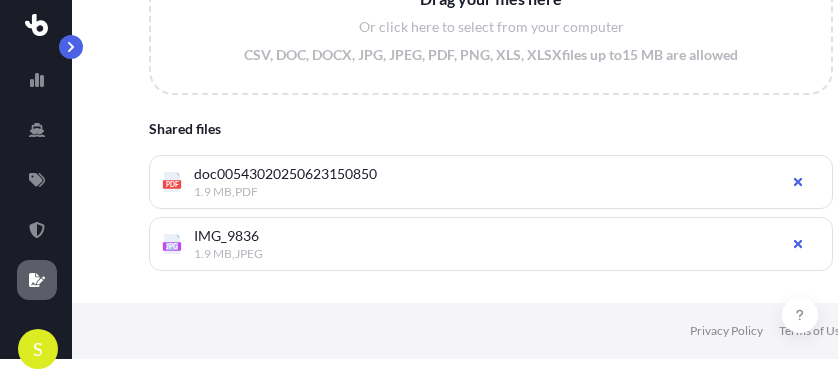 click on "Drag your files here Or click here to select from your computer CSV, DOC, DOCX, JPG, JPEG, PDF, PNG, XLS, XLSX  files up to  15   MB are allowed" at bounding box center (490, -1) 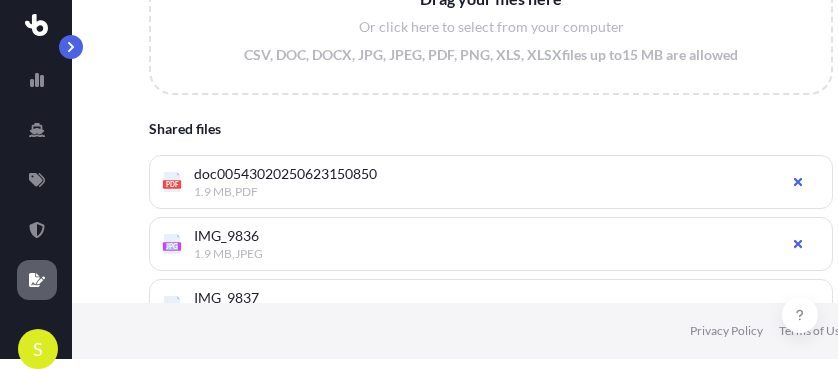 click on "Drag your files here Or click here to select from your computer CSV, DOC, DOCX, JPG, JPEG, PDF, PNG, XLS, XLSX  files up to  15   MB are allowed" at bounding box center [490, -1] 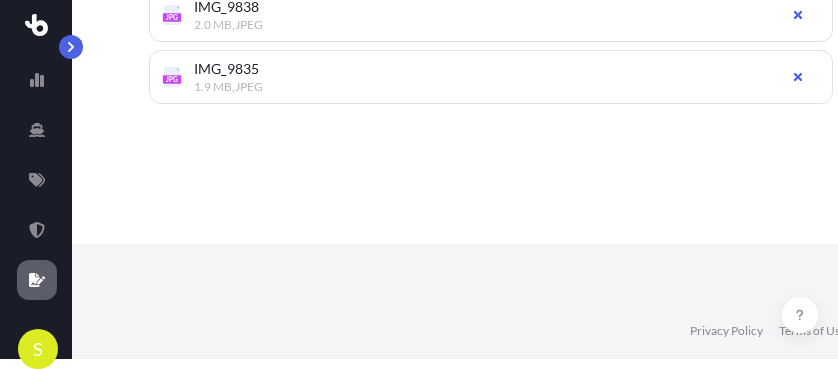 scroll, scrollTop: 658, scrollLeft: 0, axis: vertical 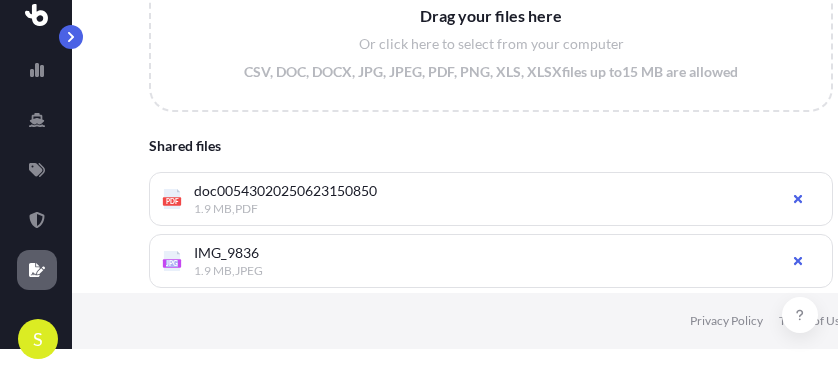 click on "Drag your files here Or click here to select from your computer CSV, DOC, DOCX, JPG, JPEG, PDF, PNG, XLS, XLSX  files up to  15   MB are allowed" at bounding box center [490, 16] 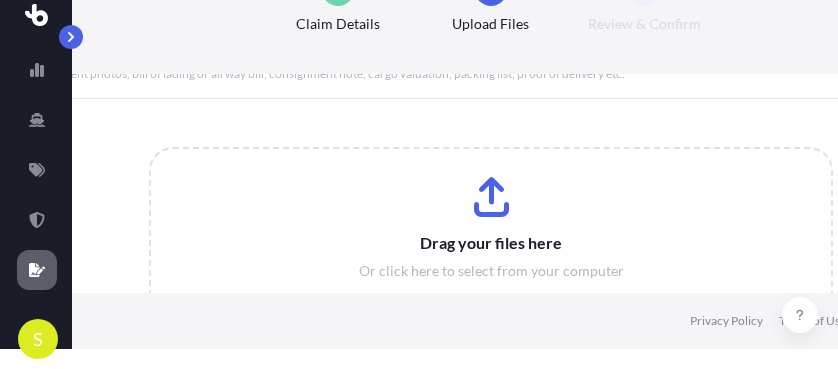 scroll, scrollTop: 0, scrollLeft: 0, axis: both 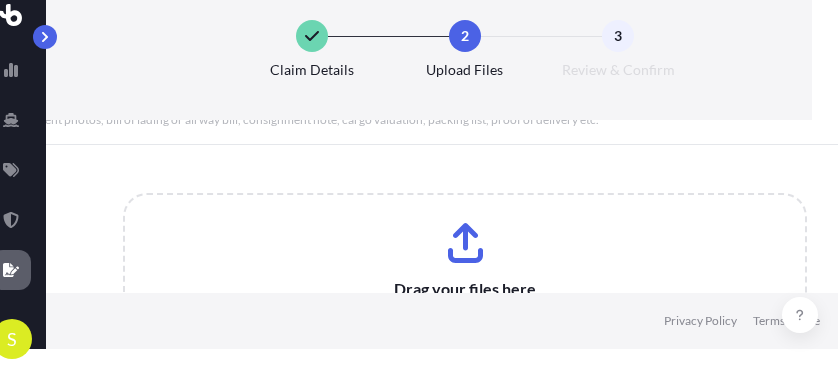 click on "Drag your files here Or click here to select from your computer CSV, DOC, DOCX, JPG, JPEG, PDF, PNG, XLS, XLSX  files up to  15   MB are allowed" at bounding box center [464, 289] 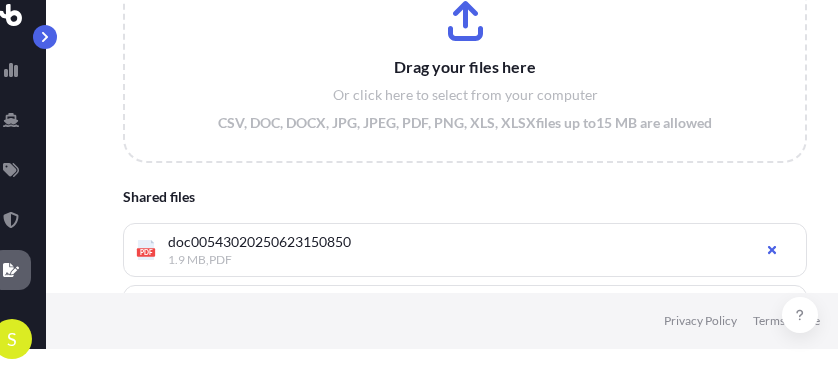 scroll, scrollTop: 224, scrollLeft: 0, axis: vertical 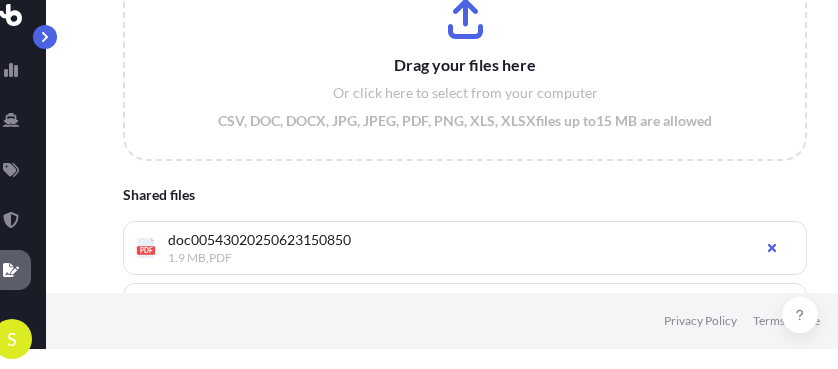 click on "JPG IMG_9836 1.9 MB ,  JPEG" at bounding box center [464, 310] 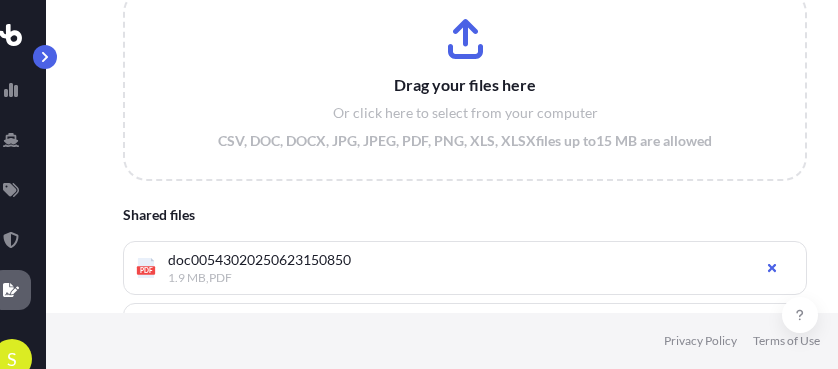 click on "Drag your files here Or click here to select from your computer CSV, DOC, DOCX, JPG, JPEG, PDF, PNG, XLS, XLSX  files up to  15   MB are allowed" at bounding box center [464, 85] 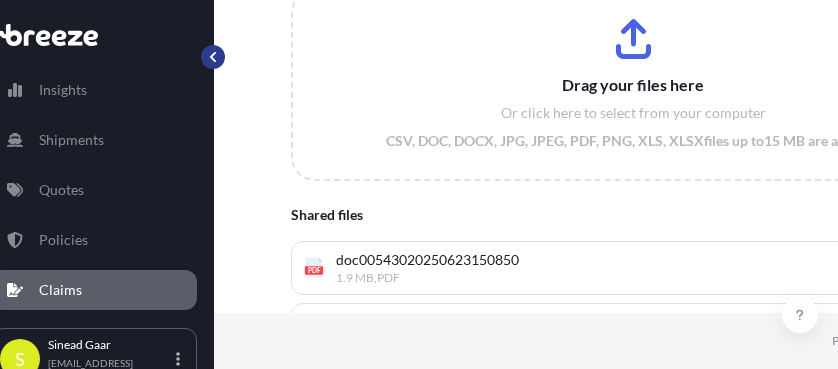 click at bounding box center (213, 57) 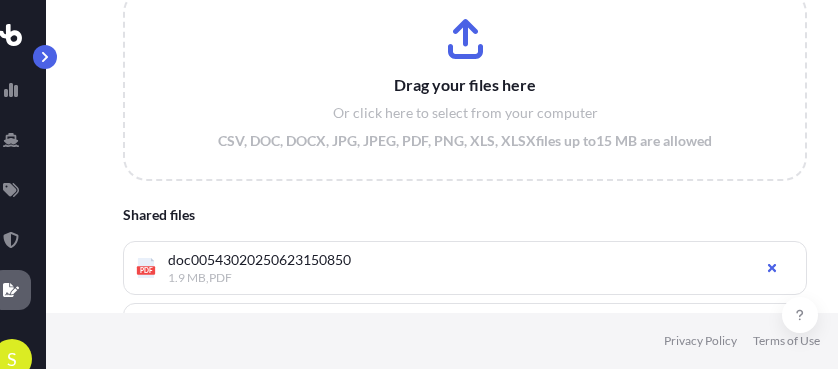 scroll, scrollTop: 20, scrollLeft: 26, axis: both 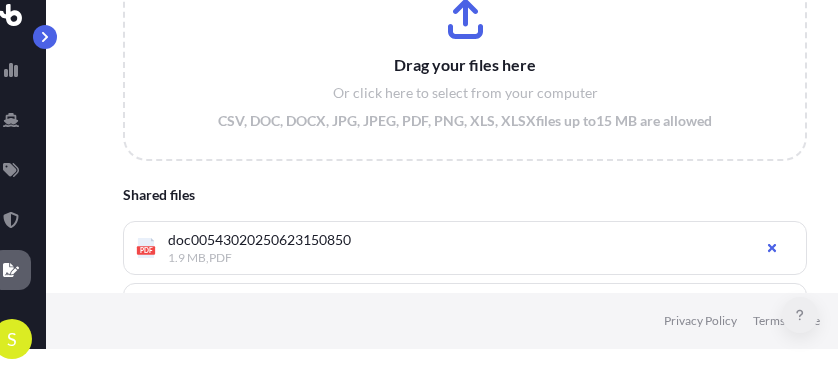 click 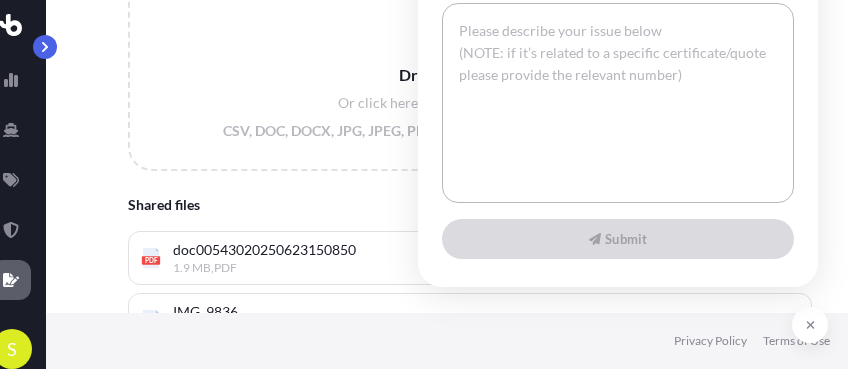 click at bounding box center [618, 103] 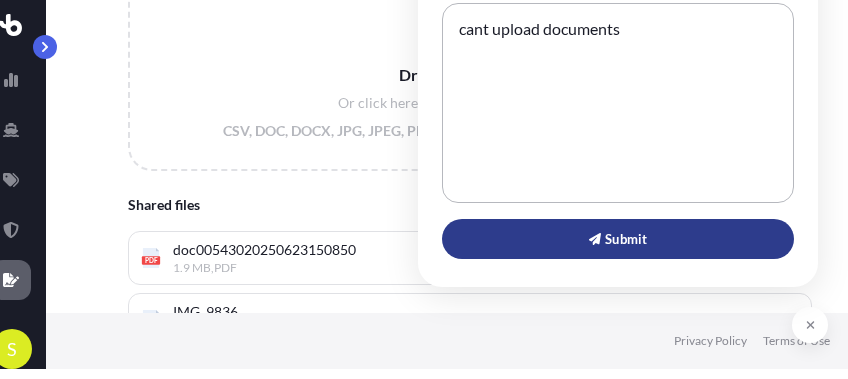 type on "cant upload documents" 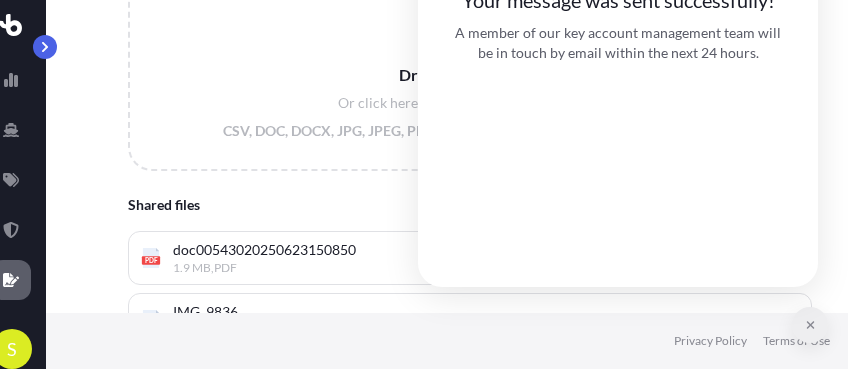 click 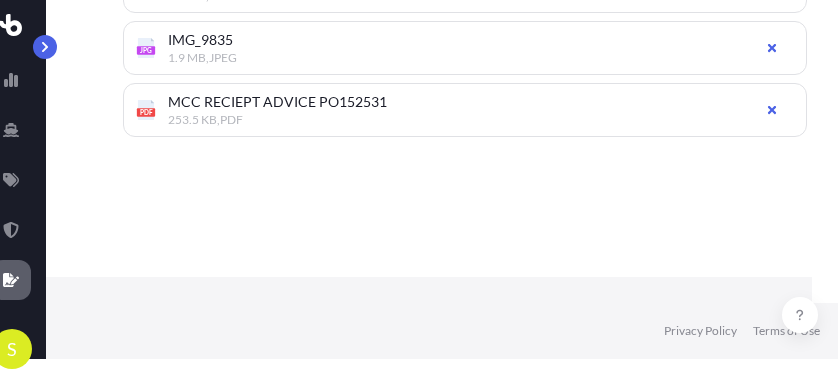 scroll, scrollTop: 720, scrollLeft: 0, axis: vertical 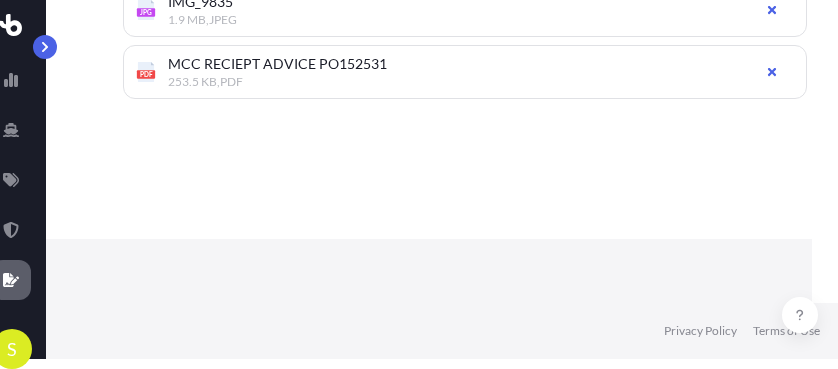 click on "Back Next" at bounding box center [465, 275] 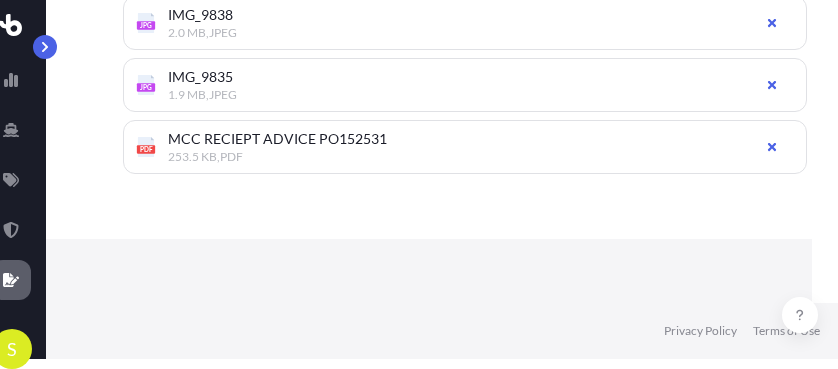 scroll, scrollTop: 0, scrollLeft: 0, axis: both 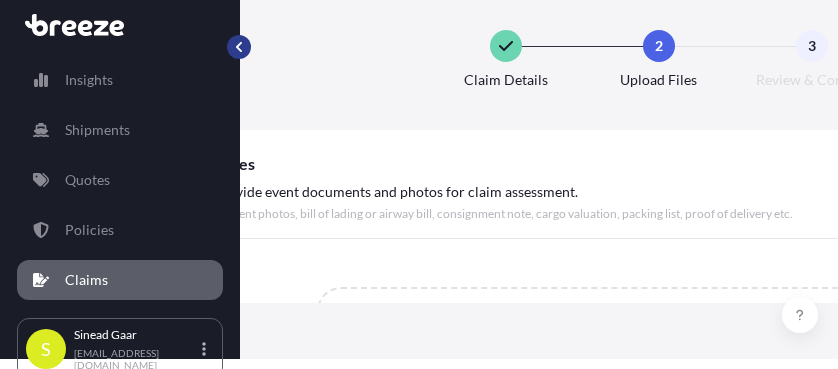 click at bounding box center (239, 47) 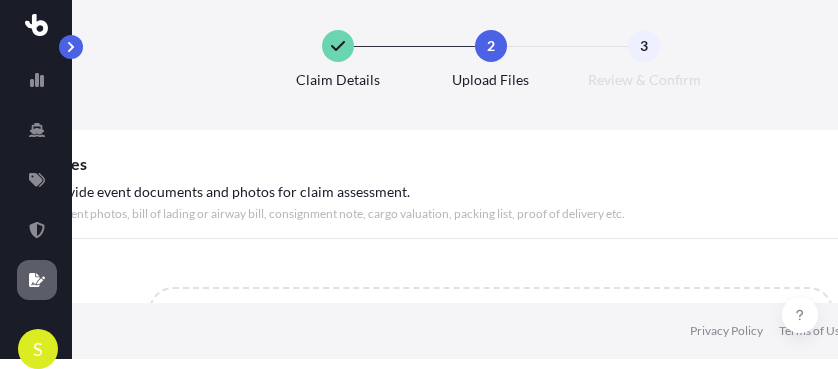 scroll, scrollTop: 10, scrollLeft: 72, axis: both 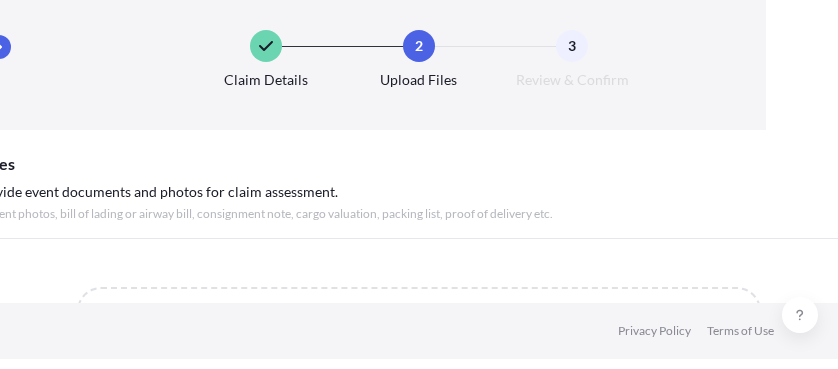 click on "Please provide event documents and photos for claim assessment. Examples: Event photos, bill of lading or airway bill, consignment note, cargo valuation, packing list, proof of delivery etc." at bounding box center (242, 202) 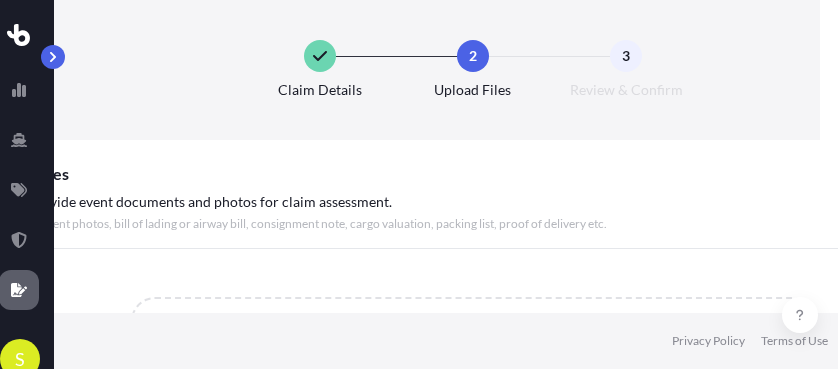 scroll, scrollTop: 0, scrollLeft: 0, axis: both 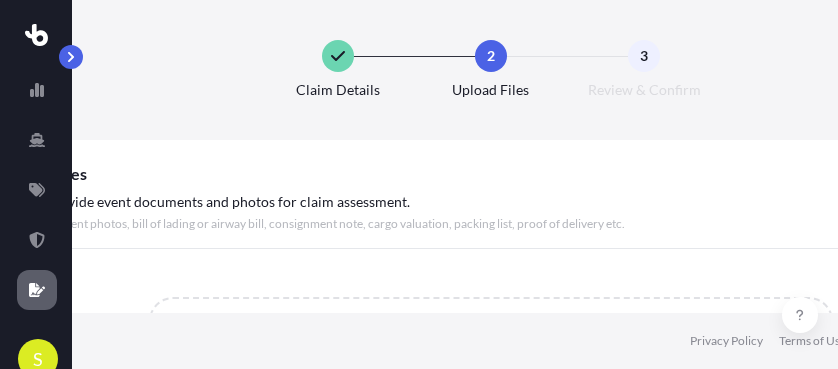 click on "Upload files" at bounding box center [314, 174] 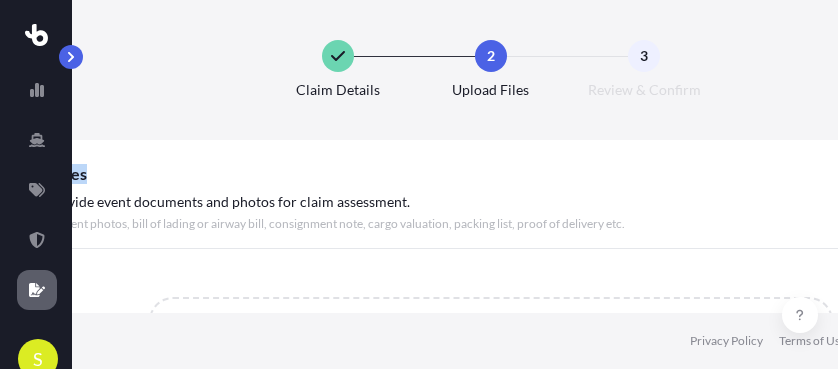 click on "Upload files" at bounding box center (314, 174) 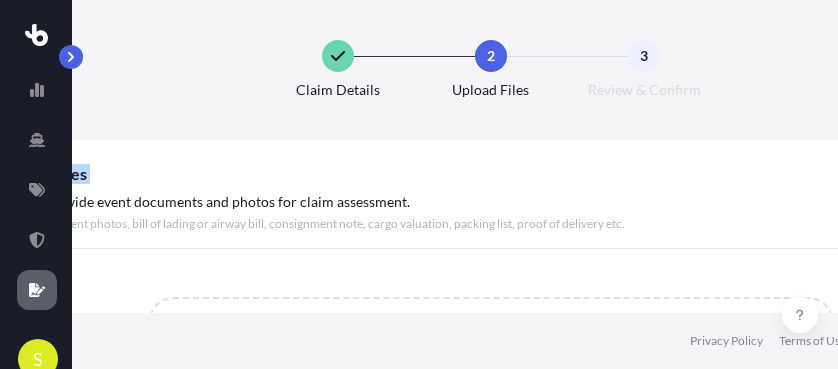 click on "Upload files" at bounding box center (314, 174) 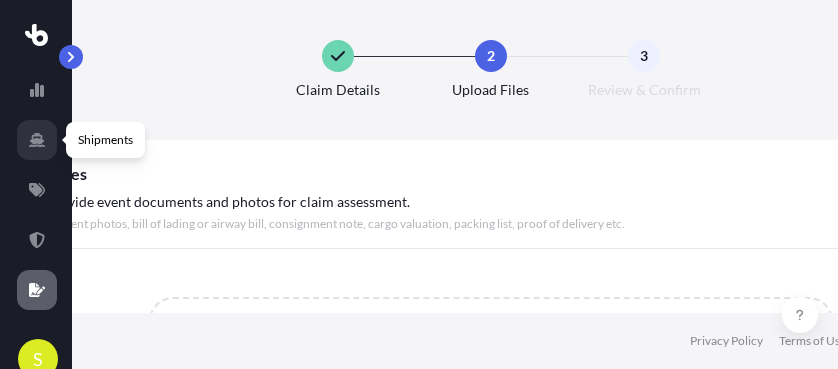 drag, startPoint x: 73, startPoint y: 172, endPoint x: 33, endPoint y: 132, distance: 56.568542 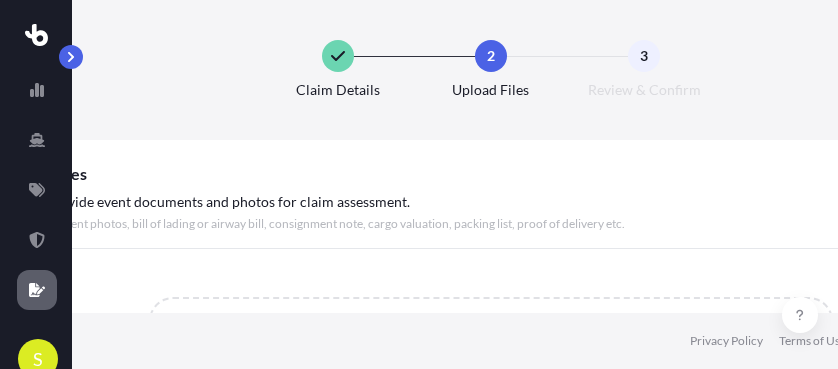 scroll, scrollTop: 84, scrollLeft: 0, axis: vertical 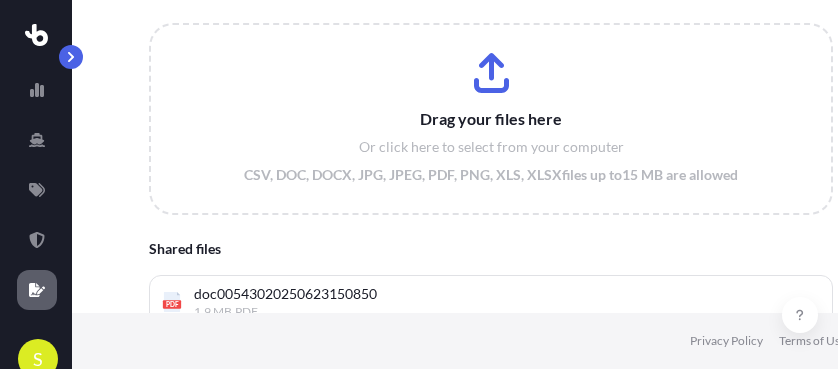 click on "Drag your files here Or click here to select from your computer CSV, DOC, DOCX, JPG, JPEG, PDF, PNG, XLS, XLSX  files up to  15   MB are allowed" at bounding box center (490, 119) 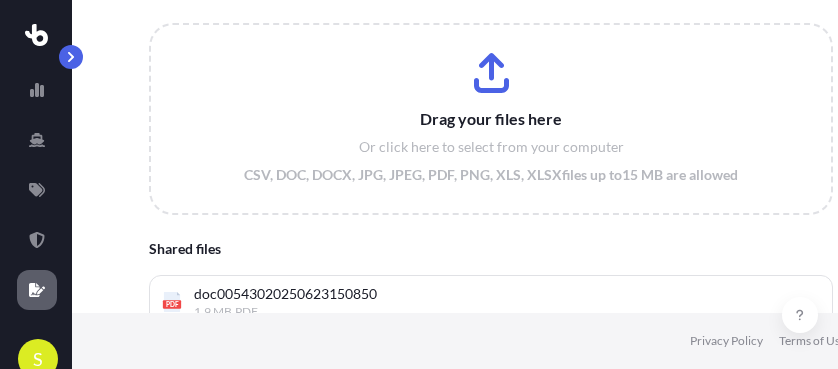 drag, startPoint x: 394, startPoint y: 82, endPoint x: 335, endPoint y: 262, distance: 189.4228 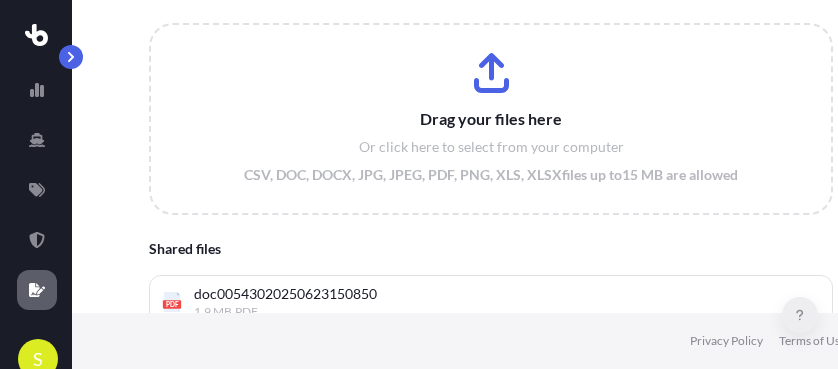 click at bounding box center (800, 315) 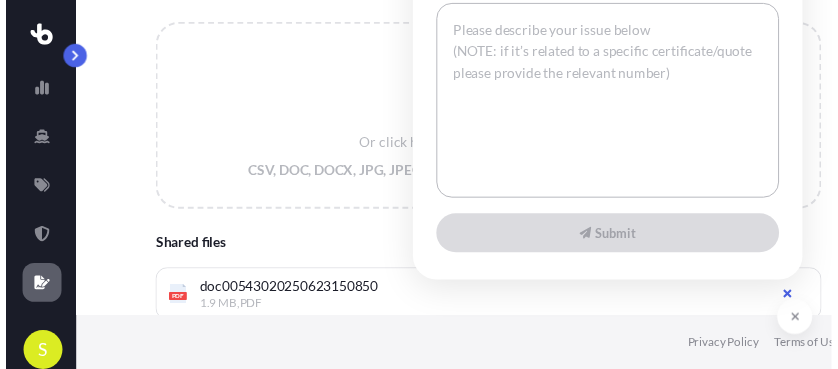 scroll, scrollTop: 0, scrollLeft: 0, axis: both 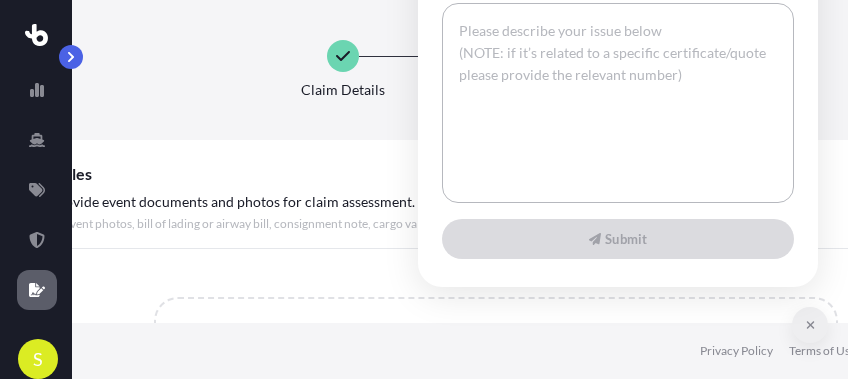 click at bounding box center (810, 325) 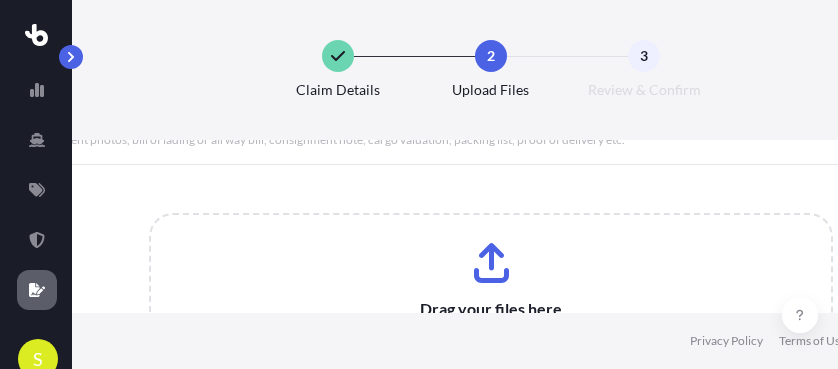 scroll, scrollTop: 83, scrollLeft: 0, axis: vertical 